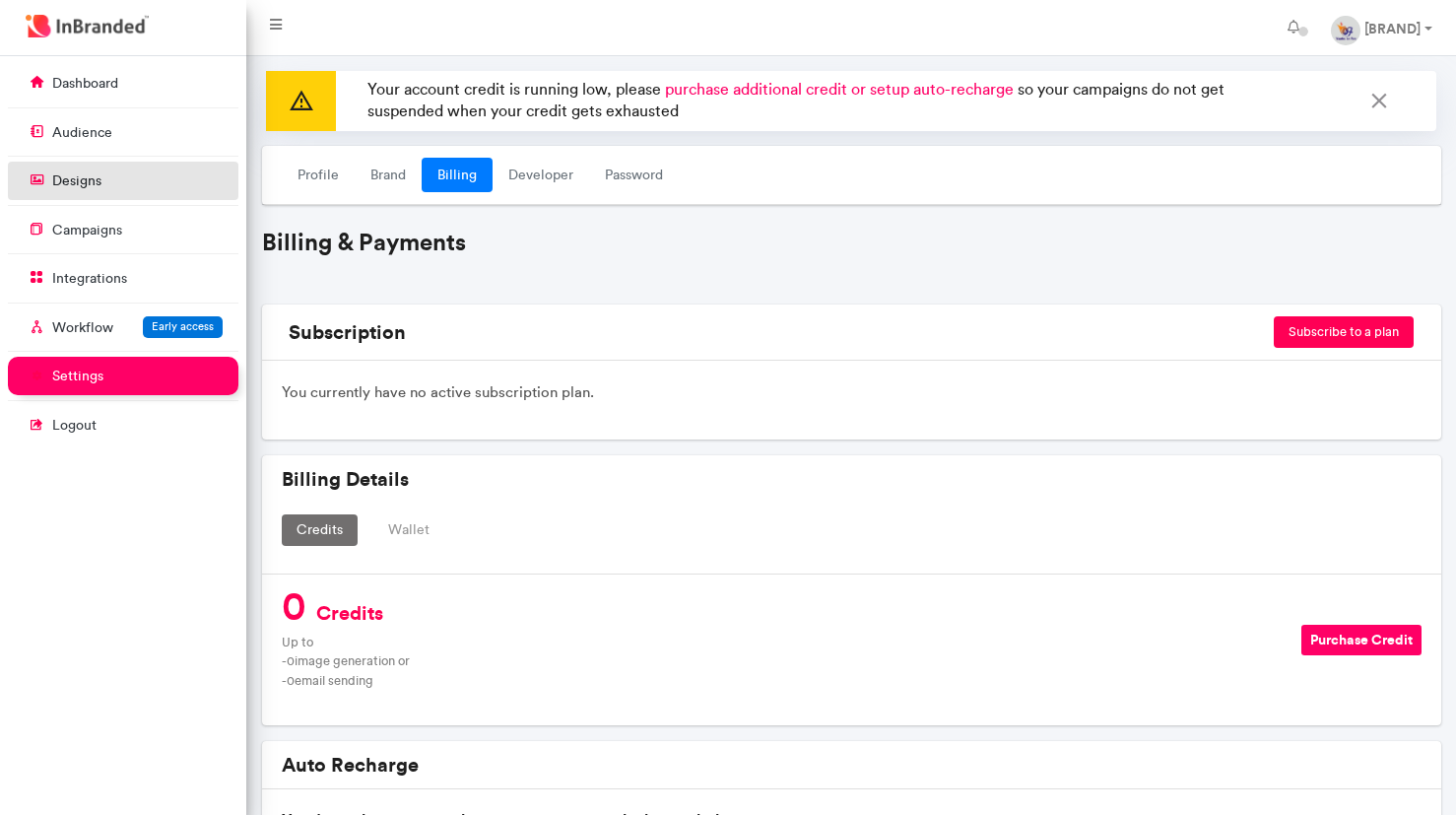 scroll, scrollTop: 72, scrollLeft: 0, axis: vertical 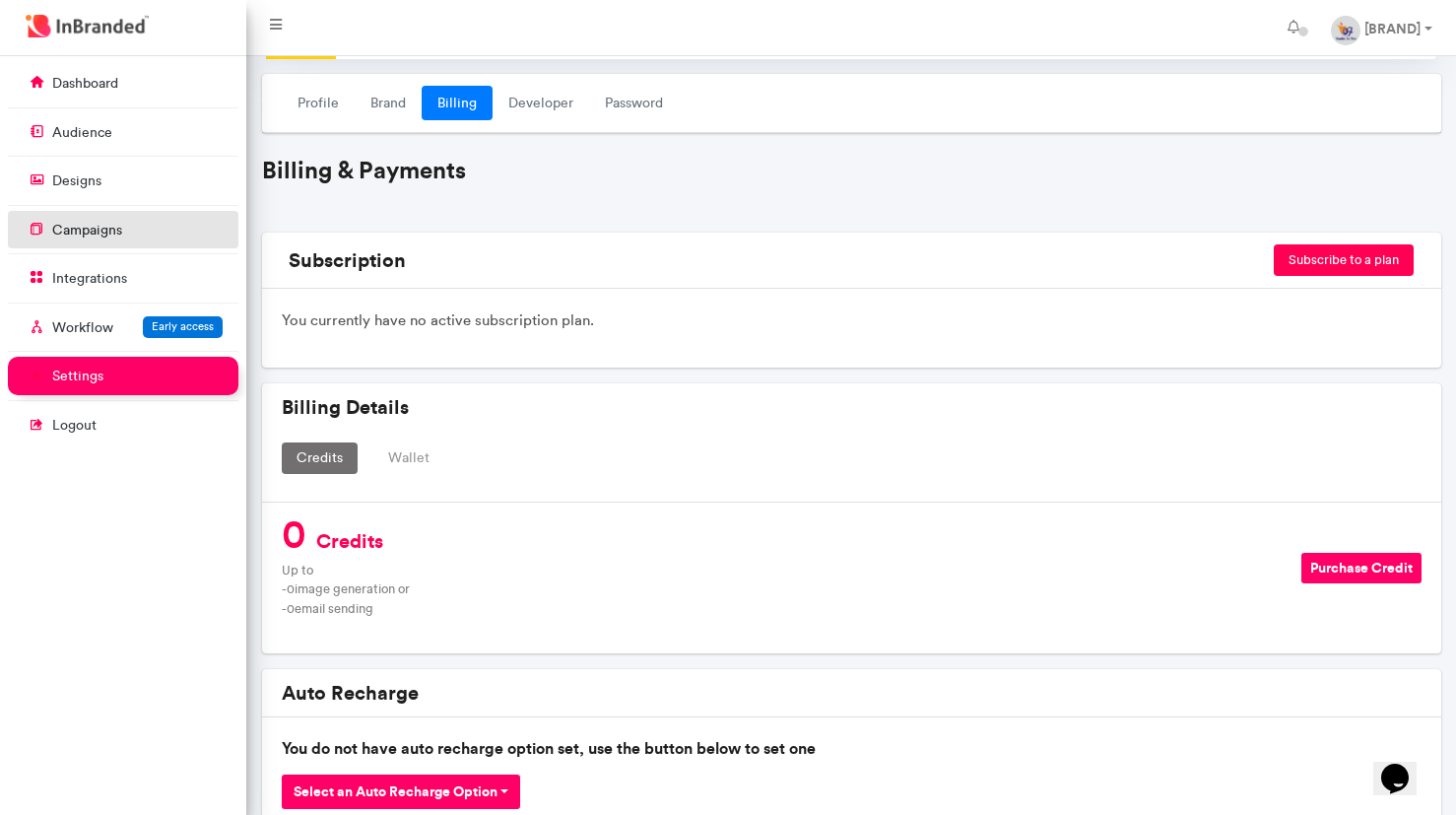 click on "campaigns" at bounding box center (123, 230) 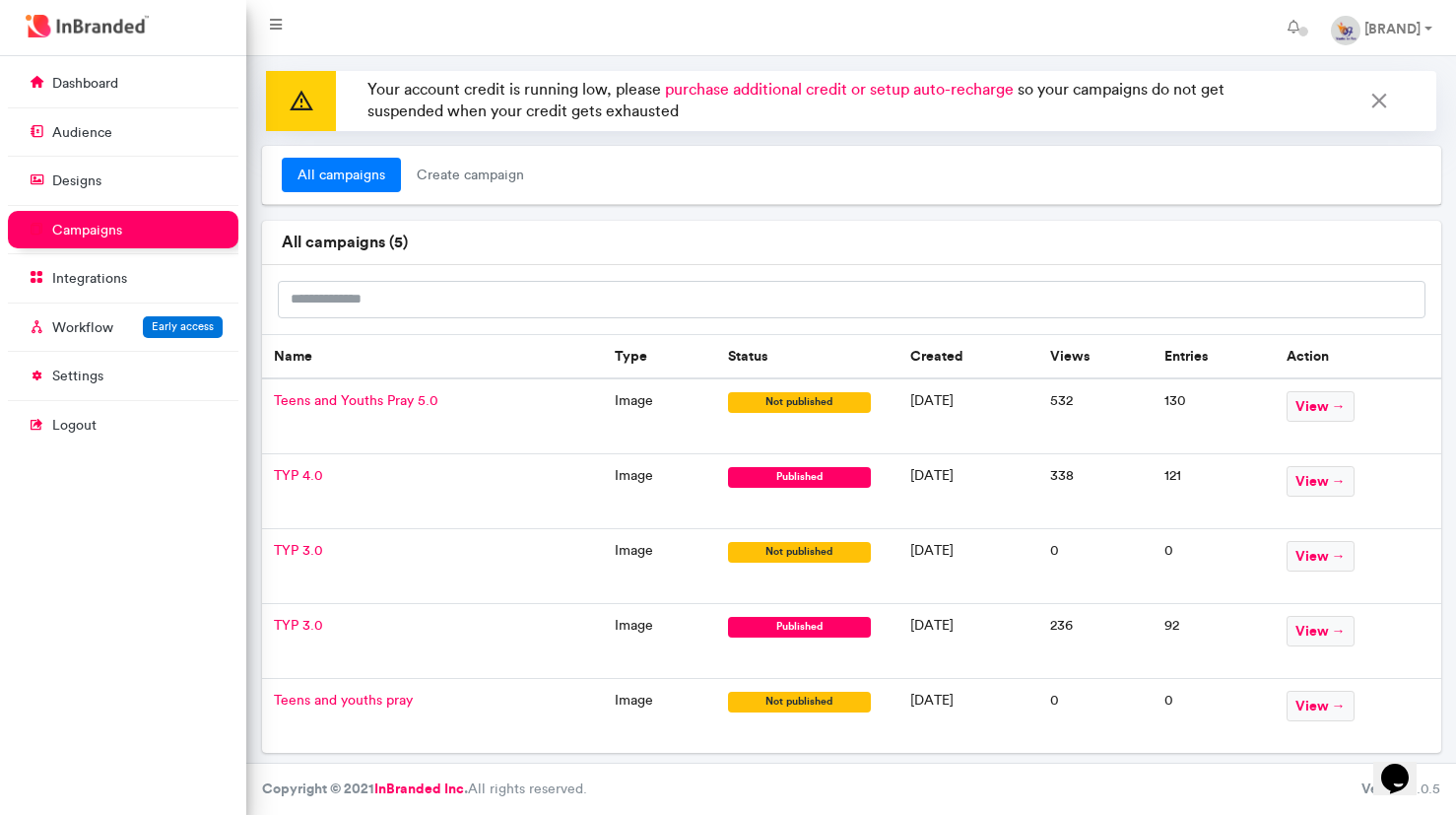 click on "Teens and Youths Pray 5.0" at bounding box center (356, 400) 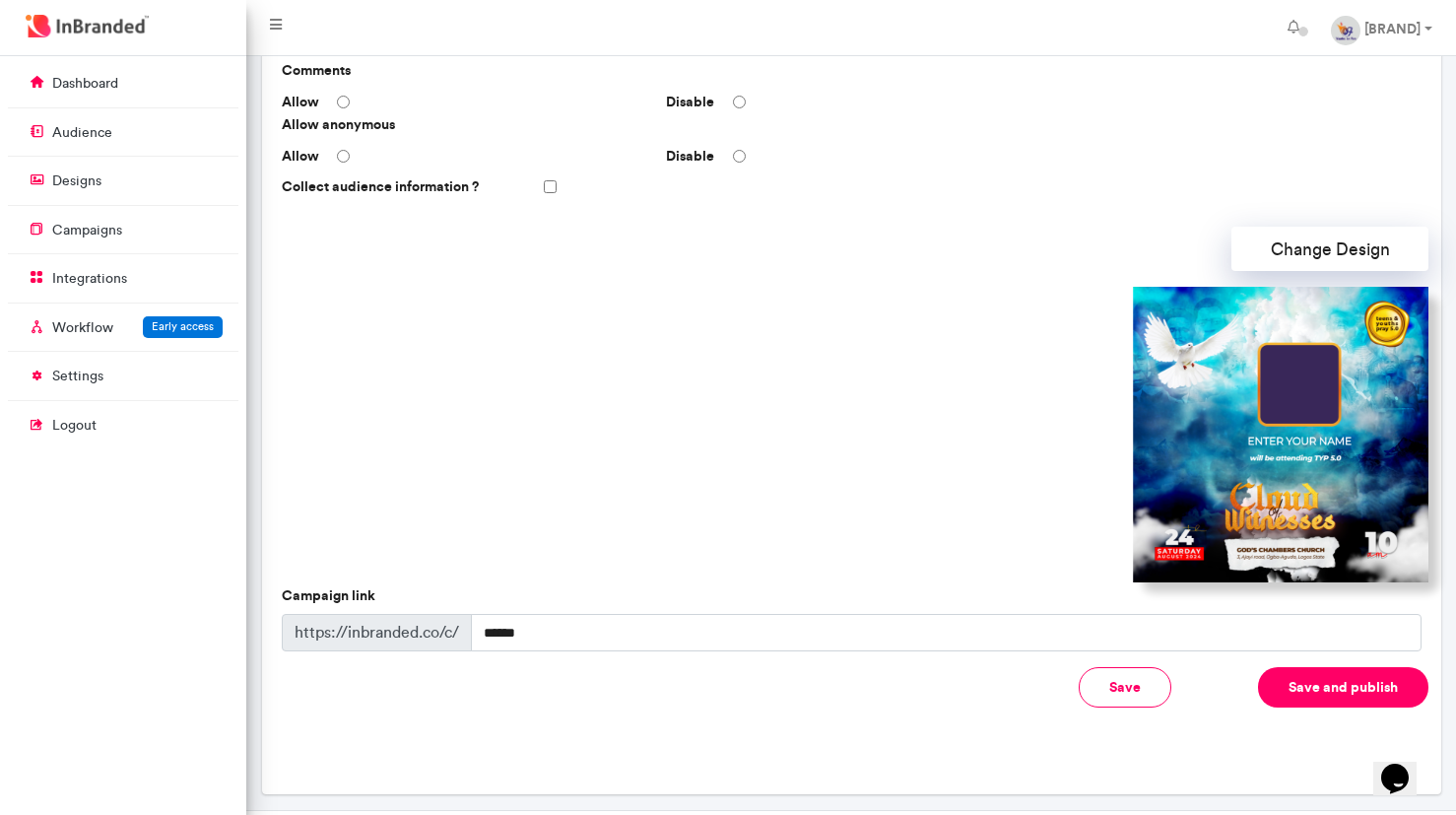 scroll, scrollTop: 470, scrollLeft: 0, axis: vertical 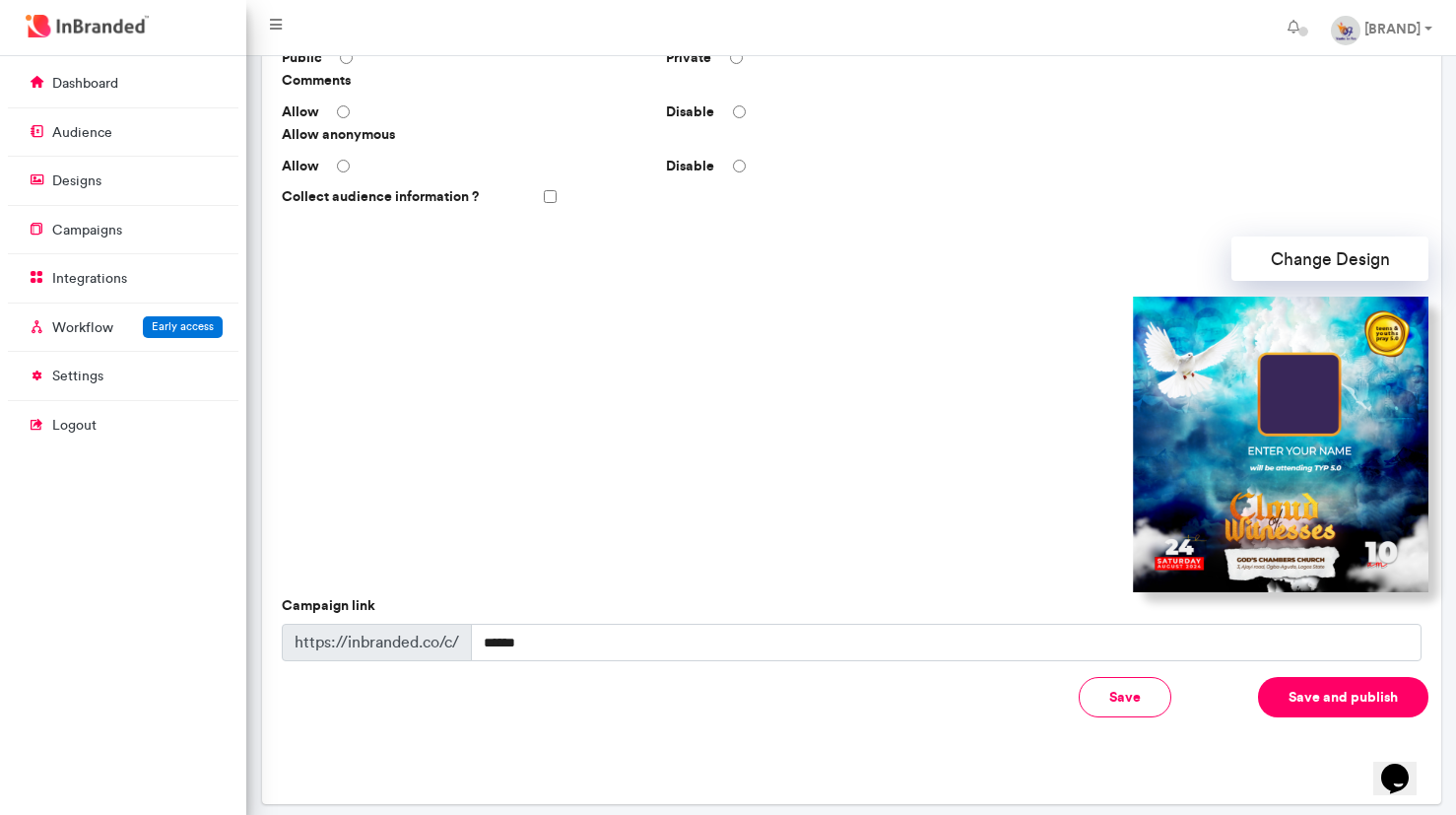 click at bounding box center (1281, 444) 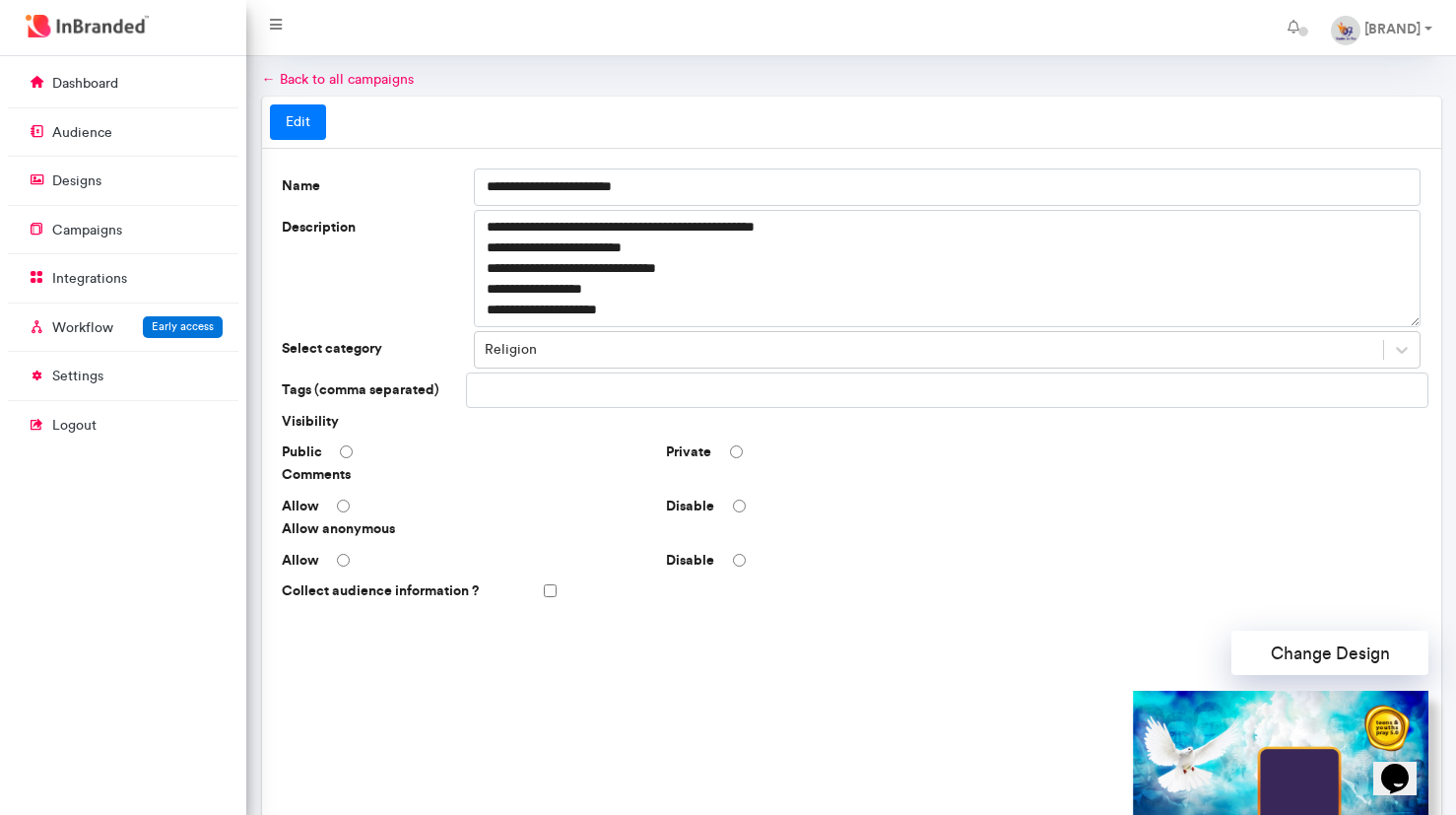 scroll, scrollTop: 0, scrollLeft: 0, axis: both 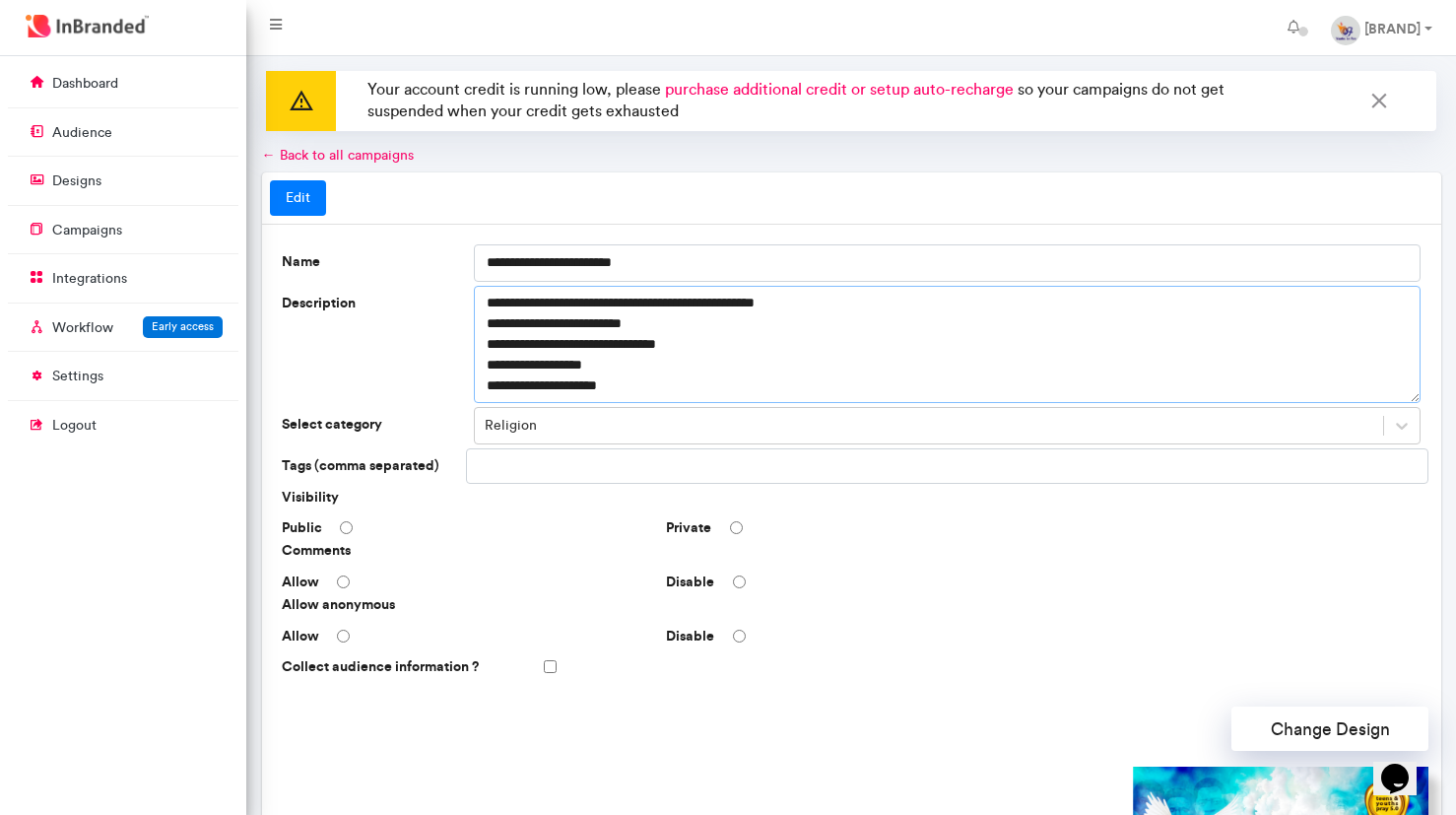 click on "**********" at bounding box center [948, 344] 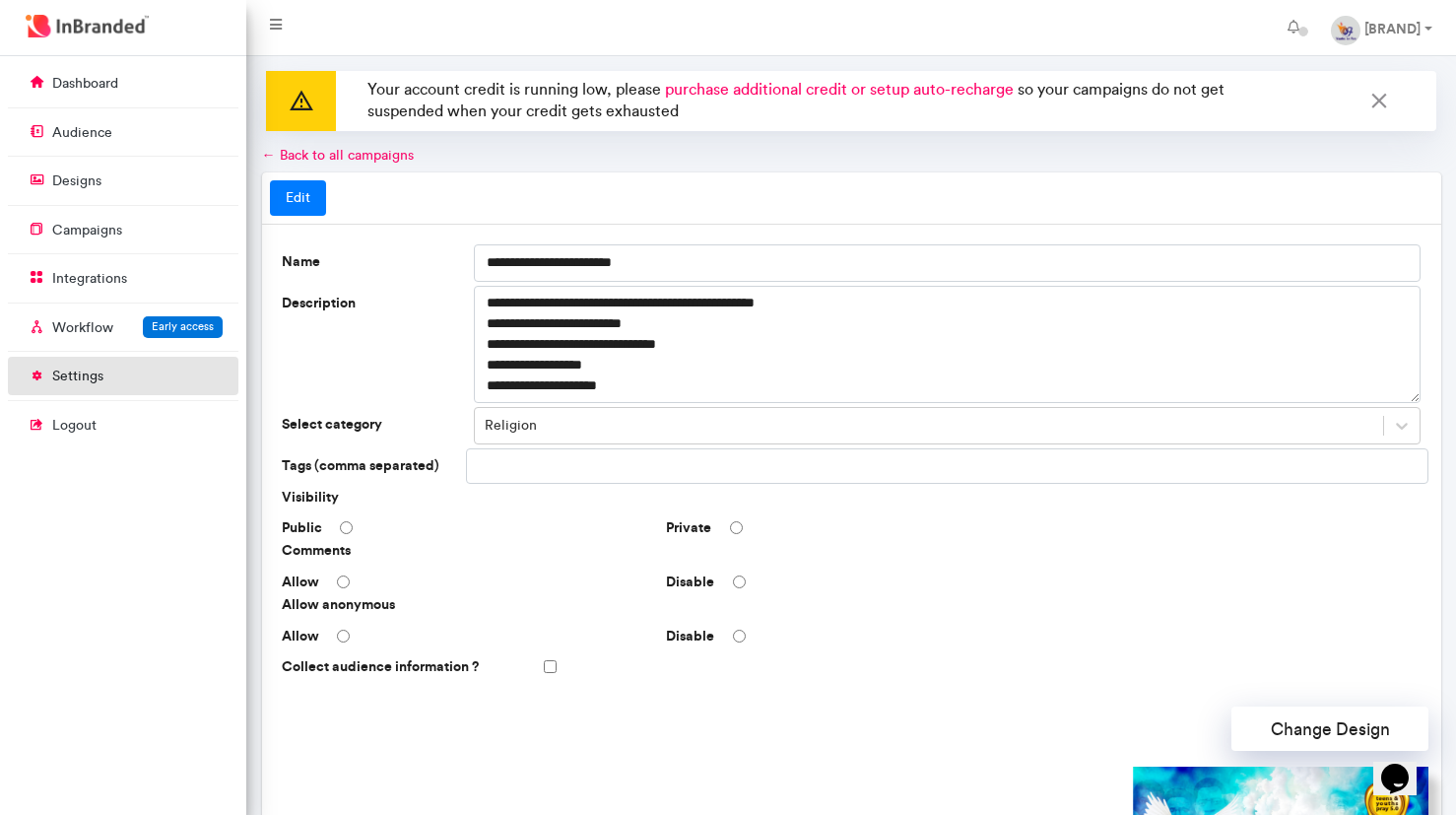 click on "settings" at bounding box center [123, 375] 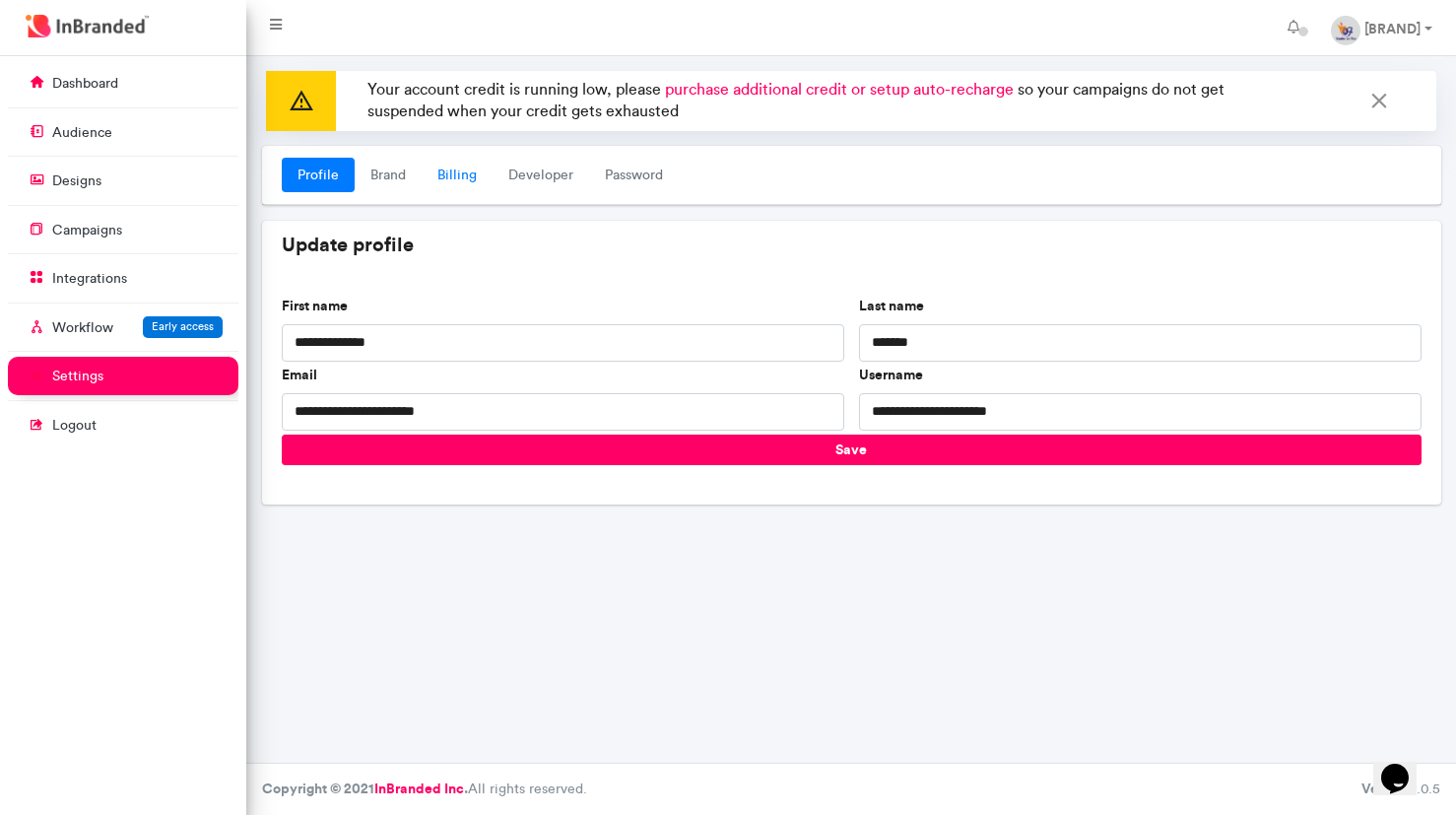 click on "Billing" at bounding box center (457, 175) 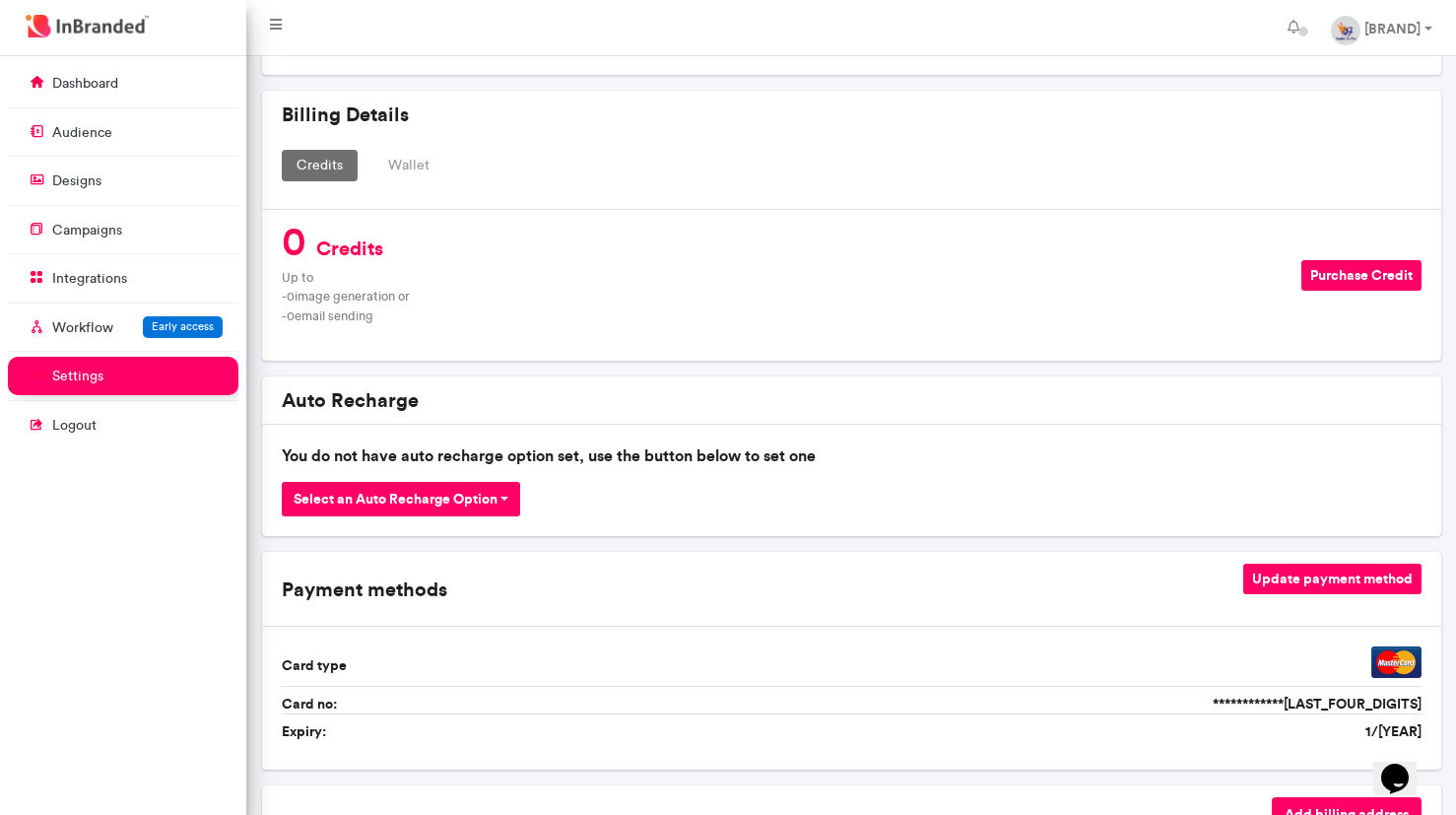 scroll, scrollTop: 333, scrollLeft: 0, axis: vertical 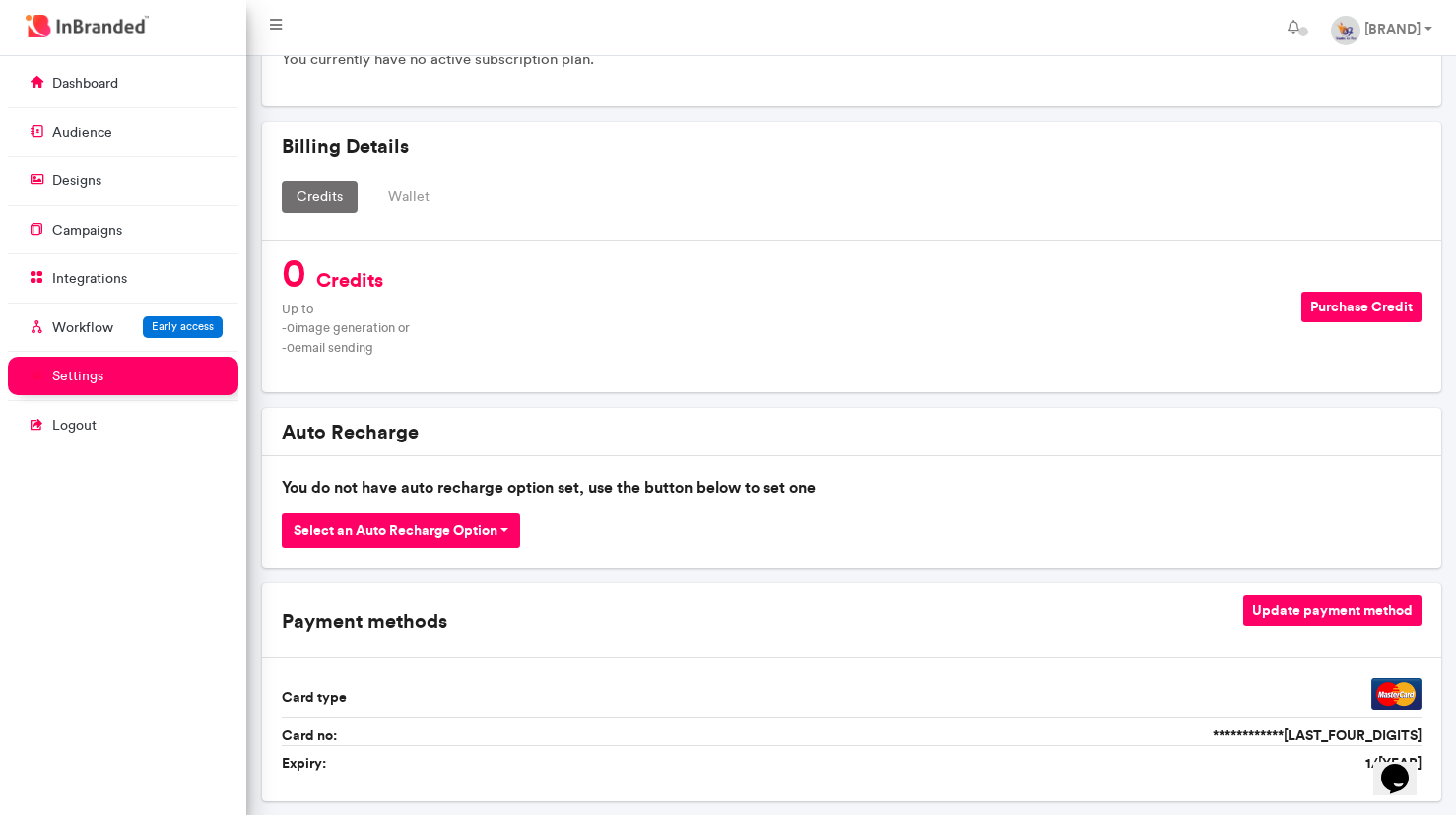 click on "Wallet" at bounding box center (409, 197) 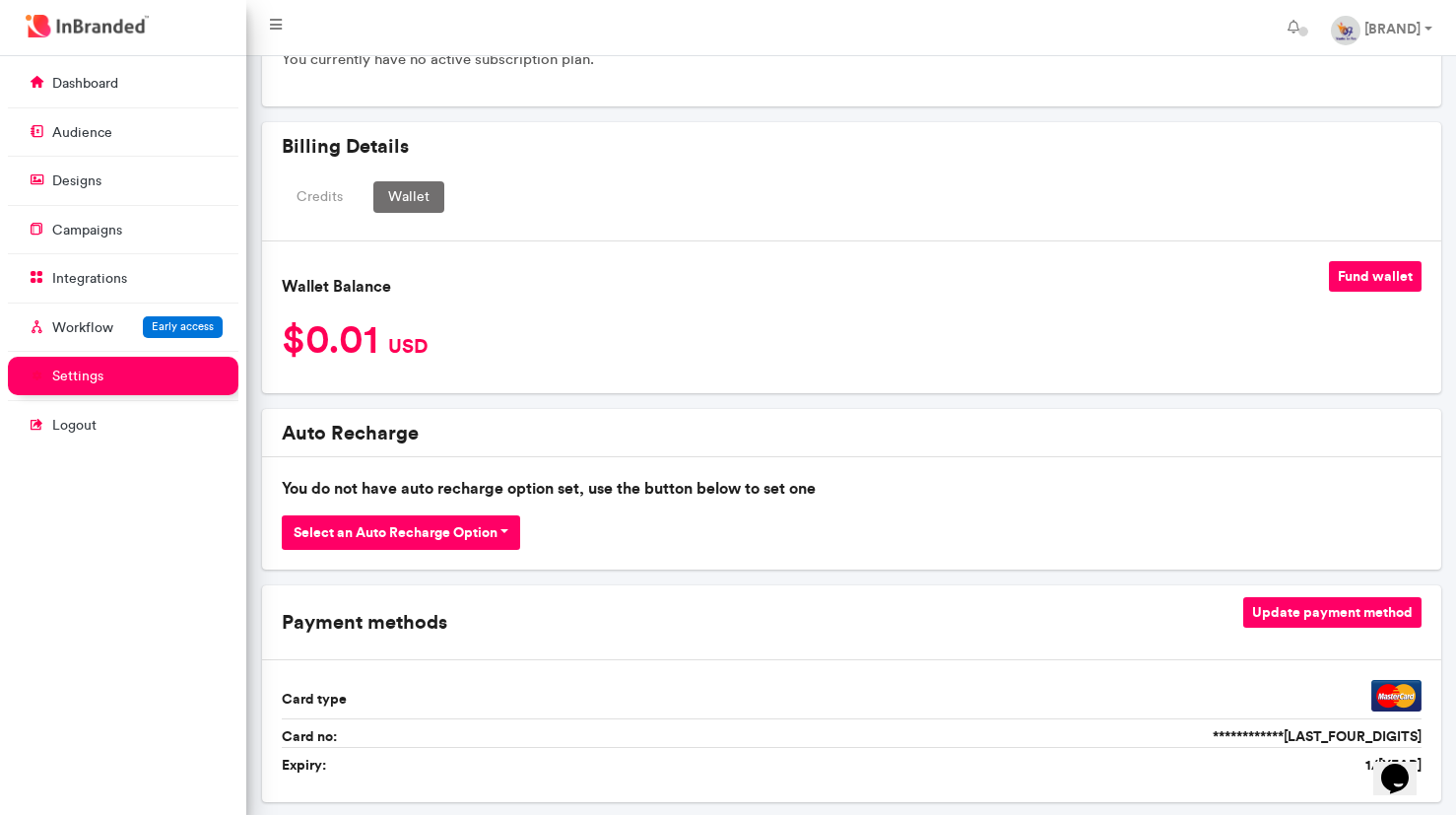 click on "Fund wallet" at bounding box center (1375, 276) 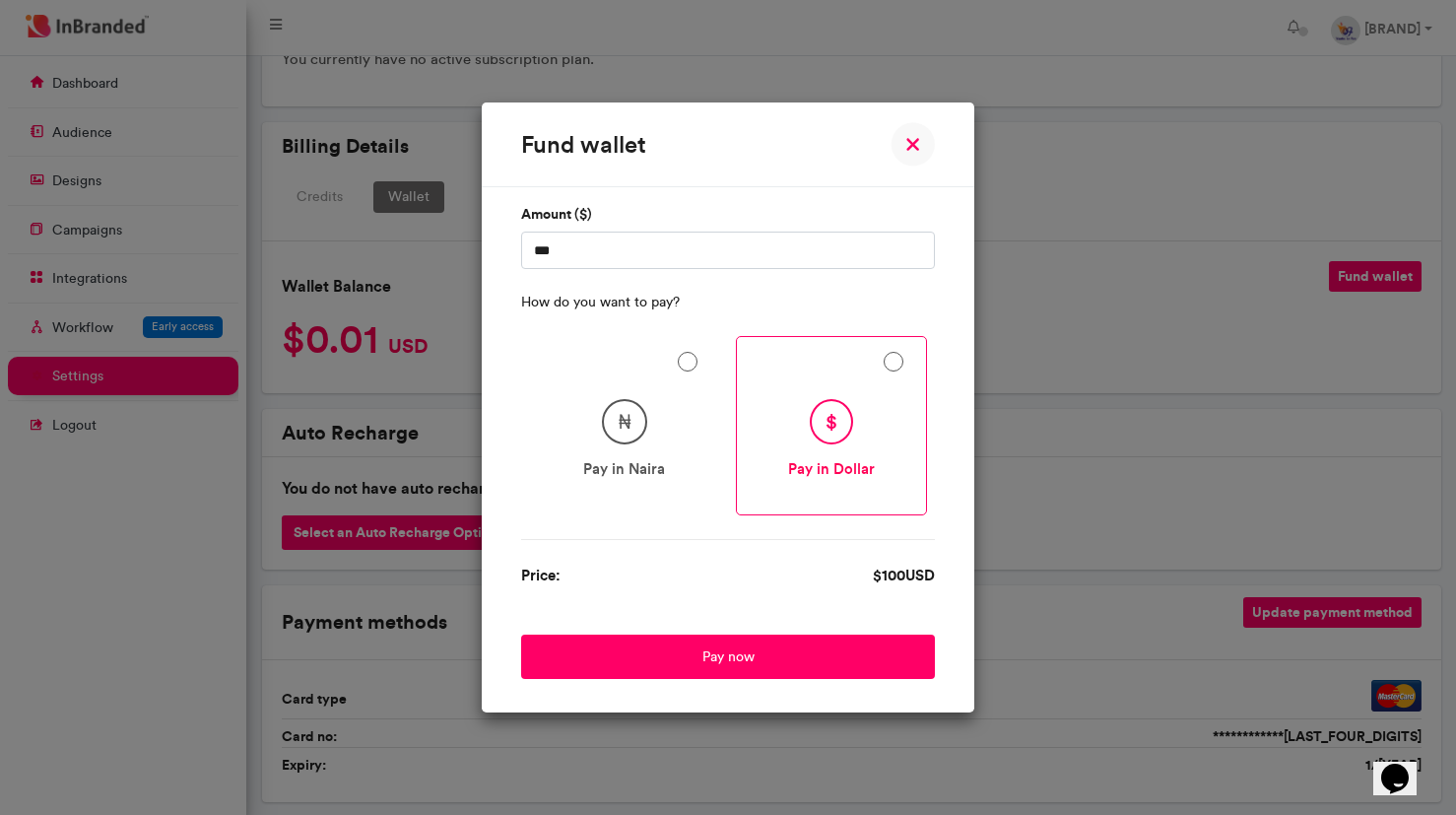 click on "Pay in Naira" at bounding box center (625, 469) 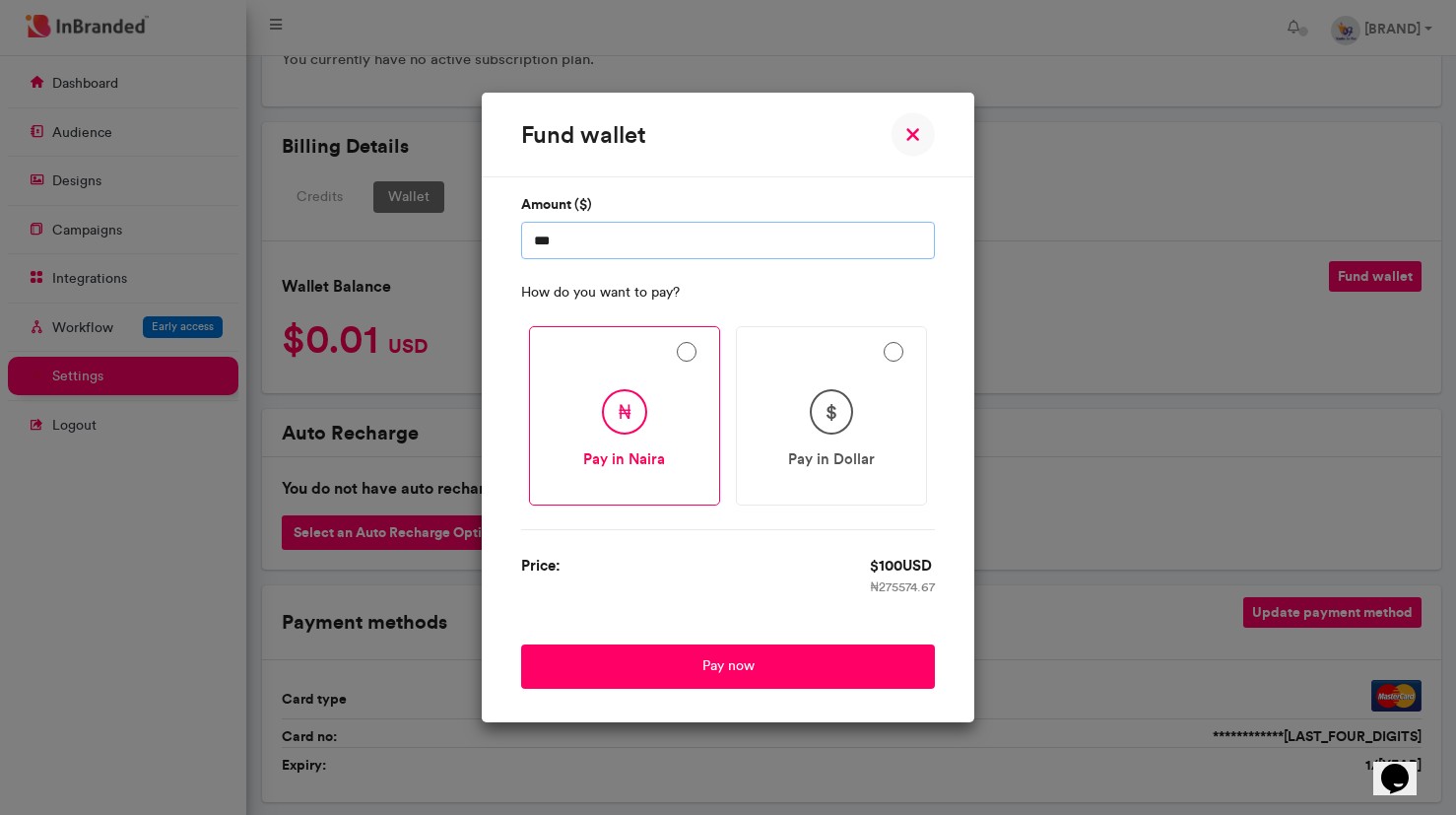 click on "***" at bounding box center (728, 240) 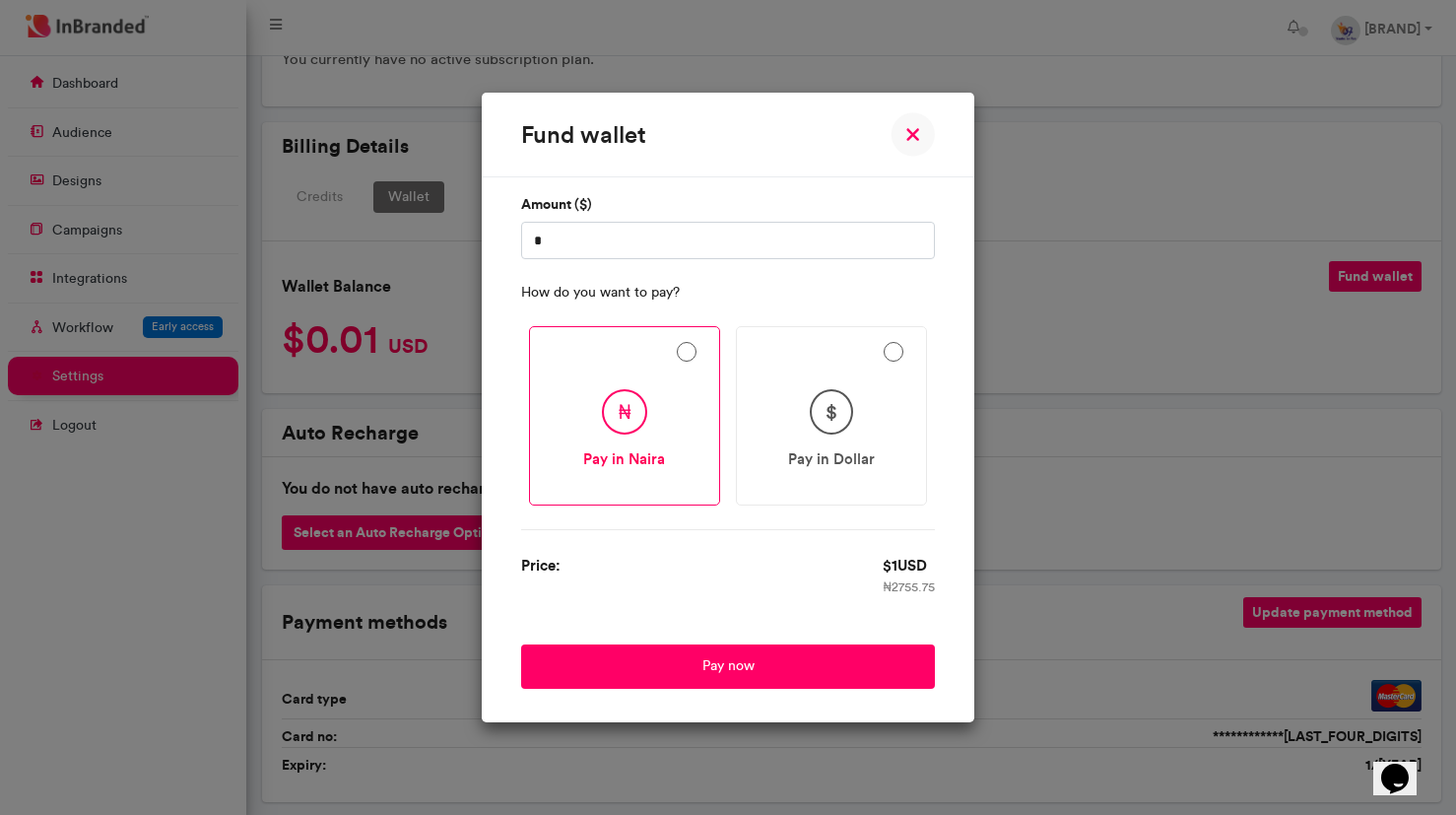 click 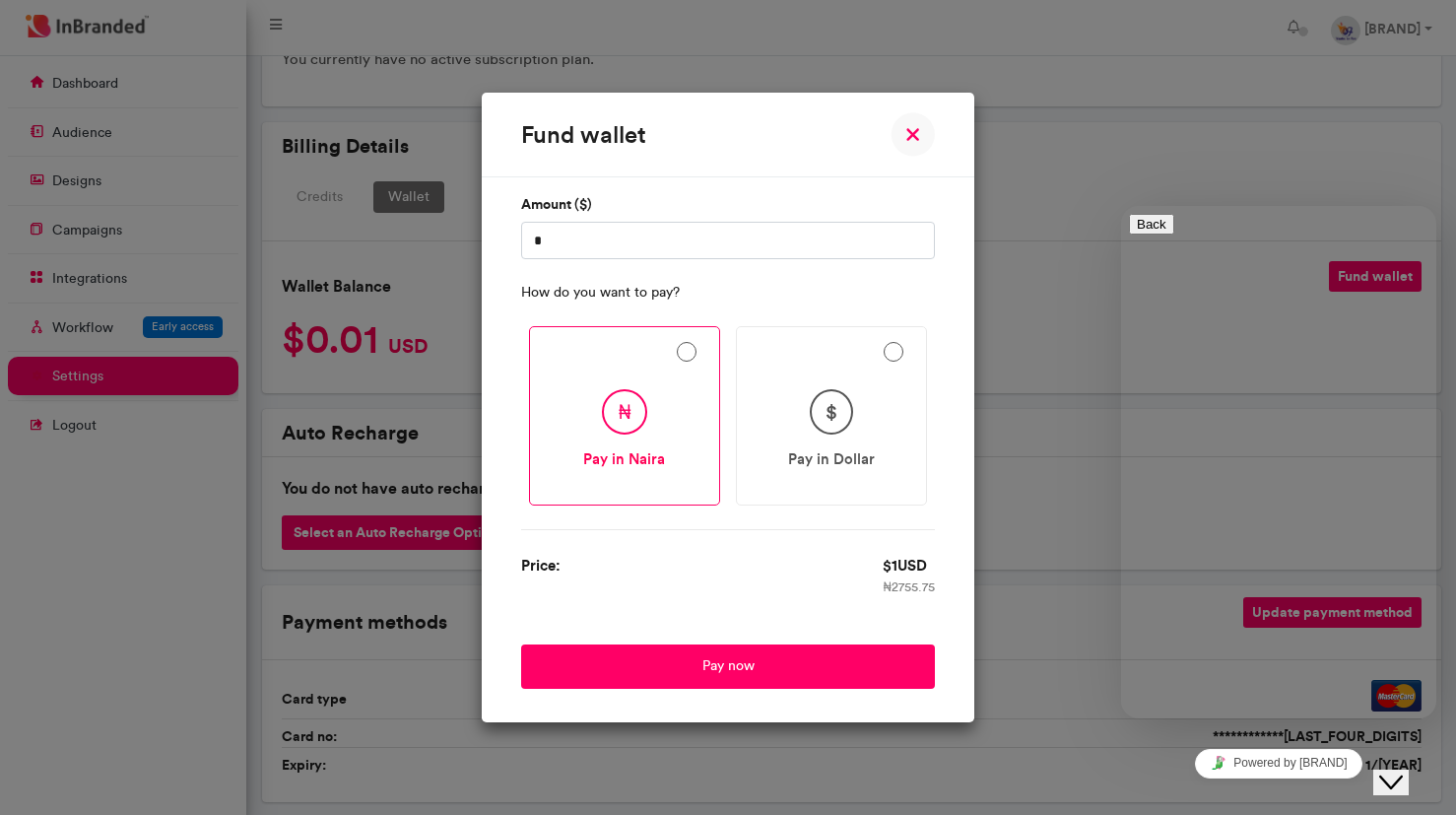 click at bounding box center [1137, 1116] 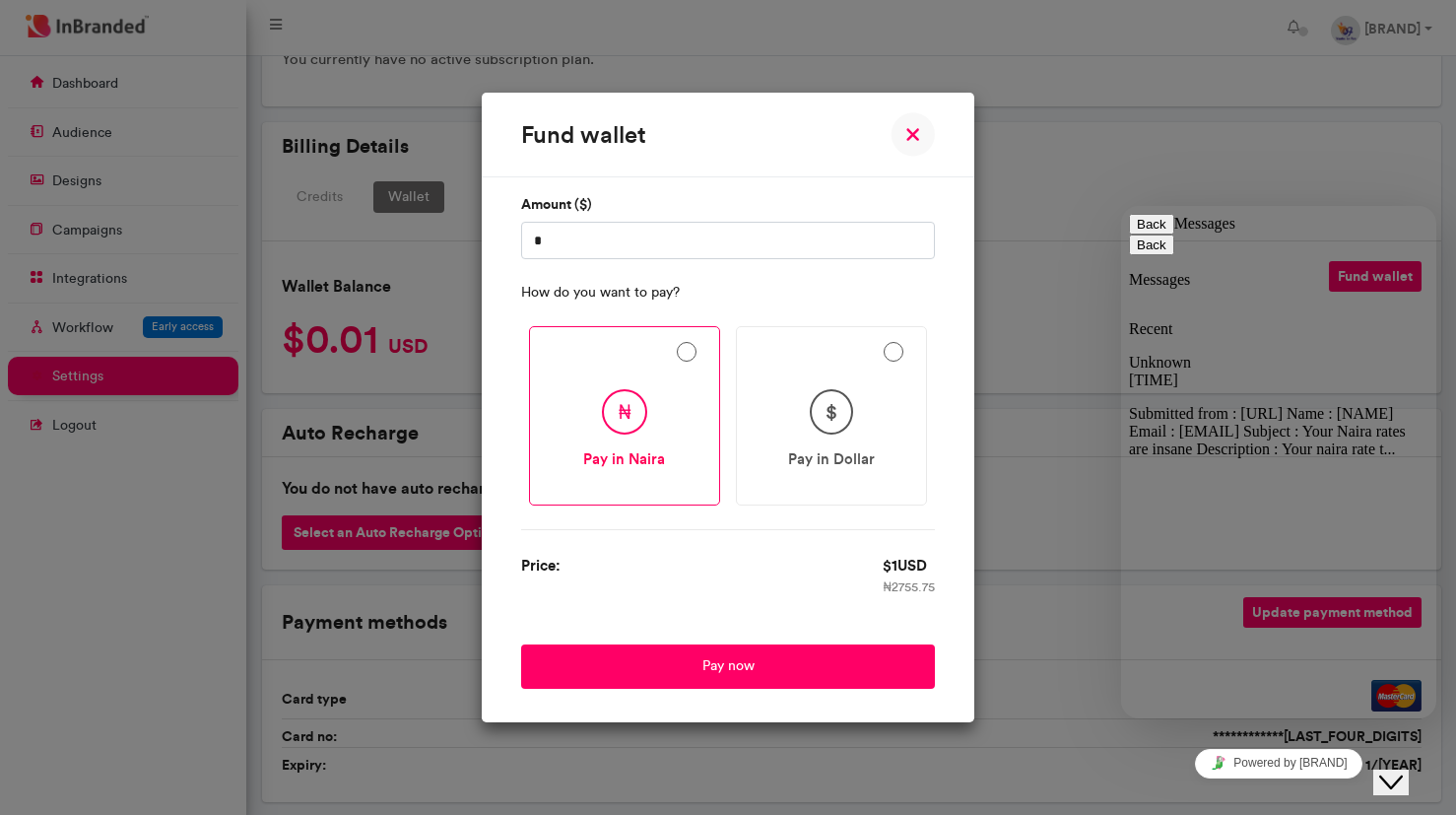 click on "Back" at bounding box center (1152, 224) 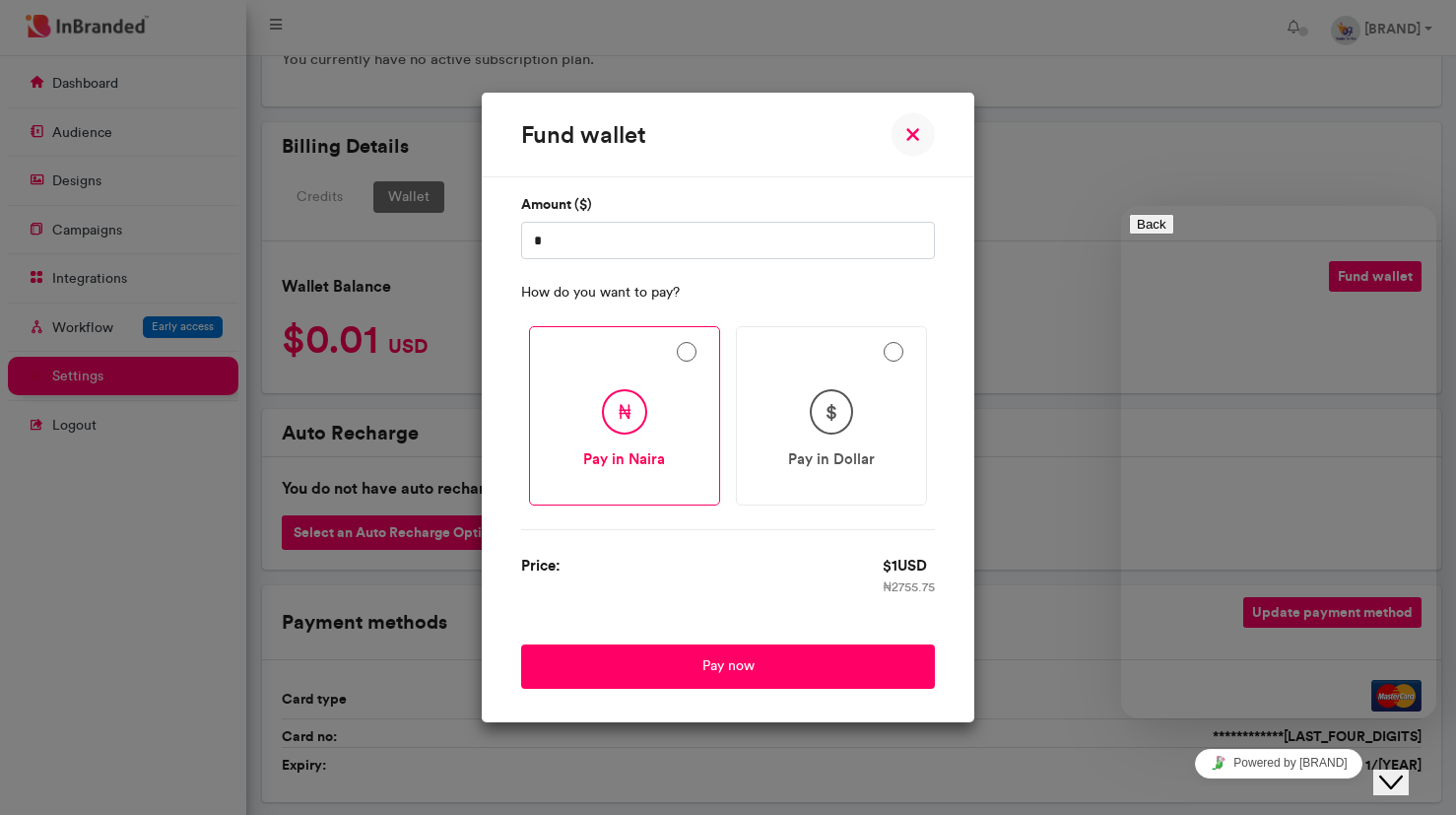 click on "Close Chat This icon closes the chat window." 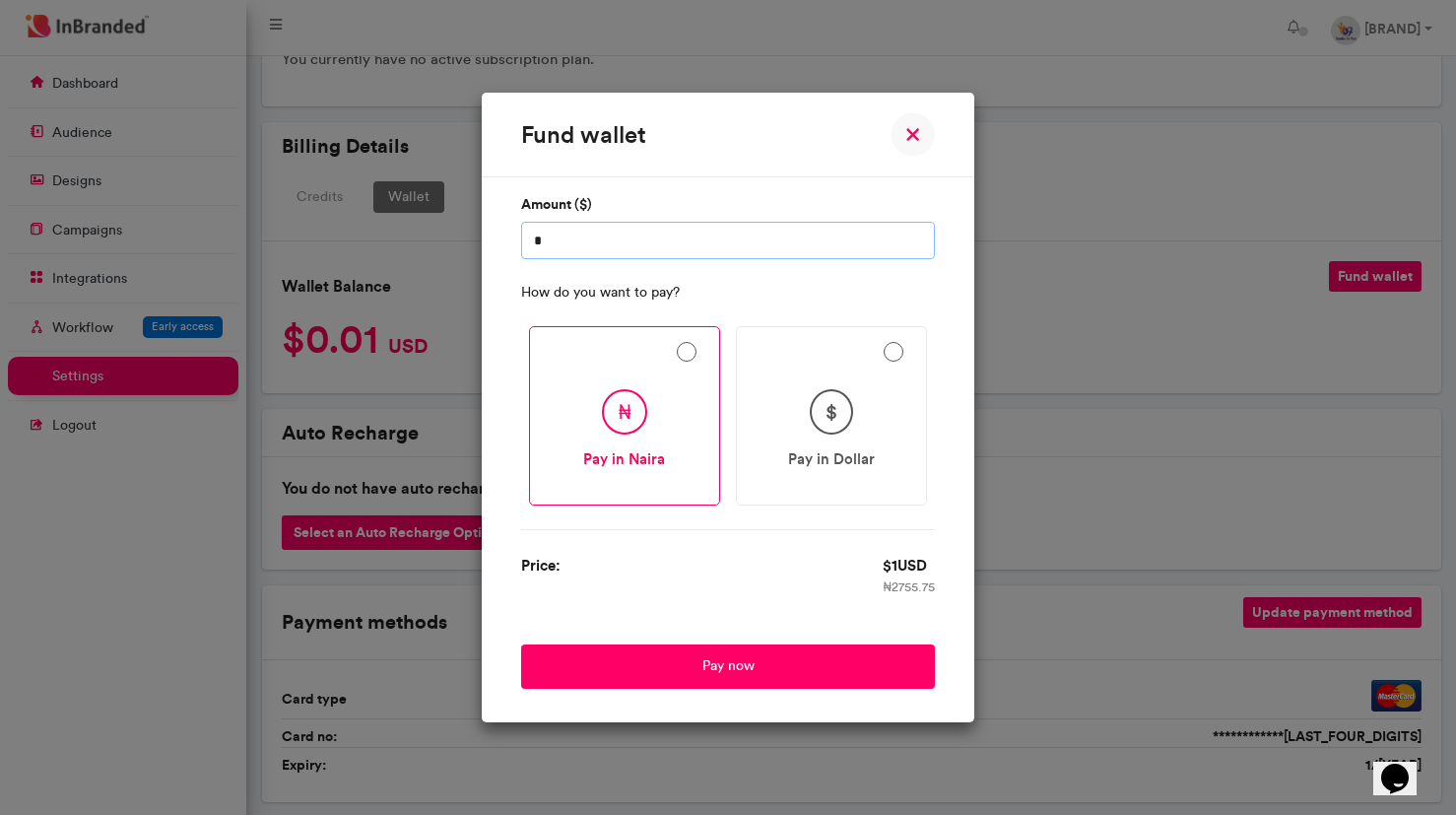 click on "*" at bounding box center [728, 240] 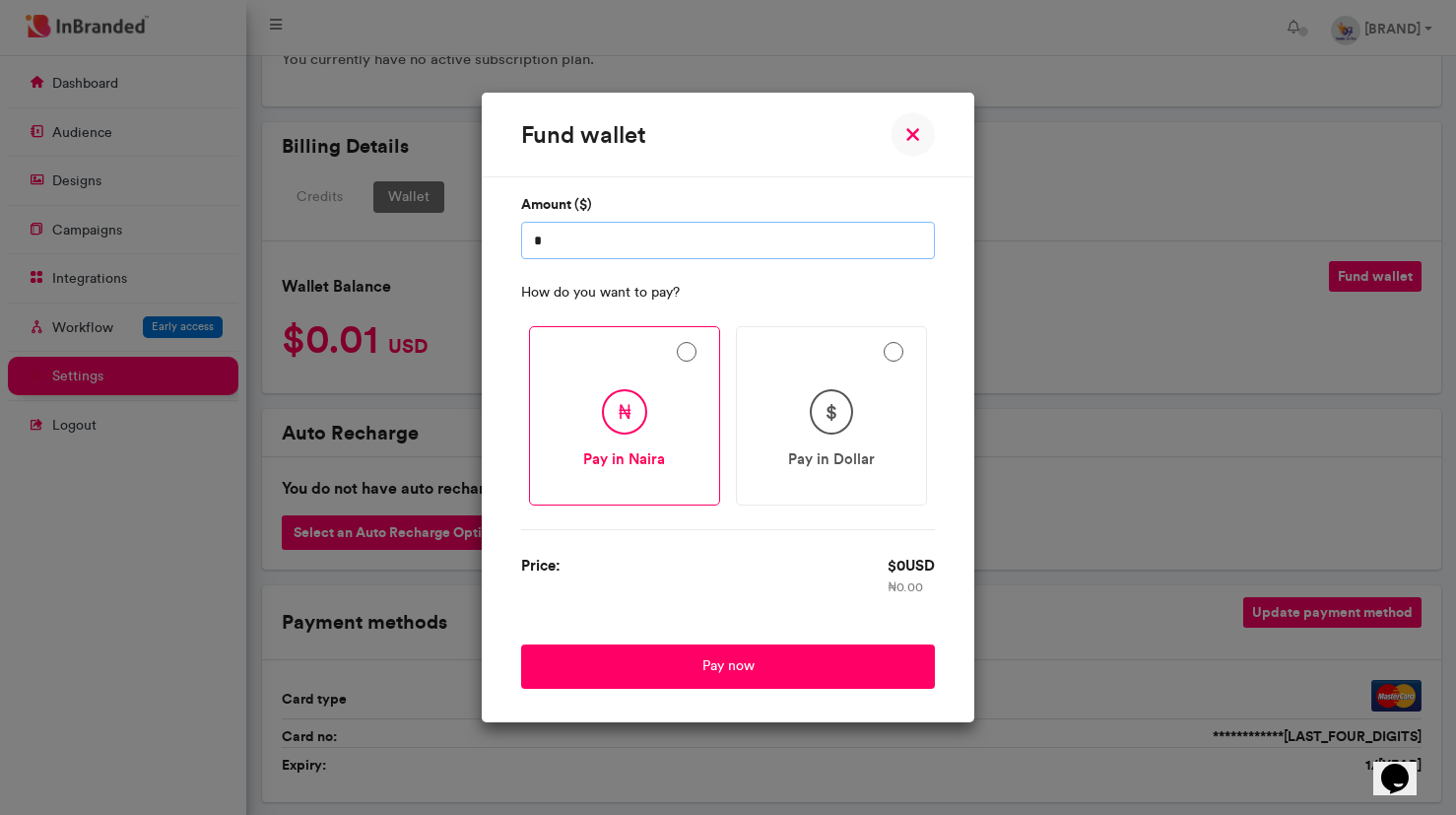 type on "*" 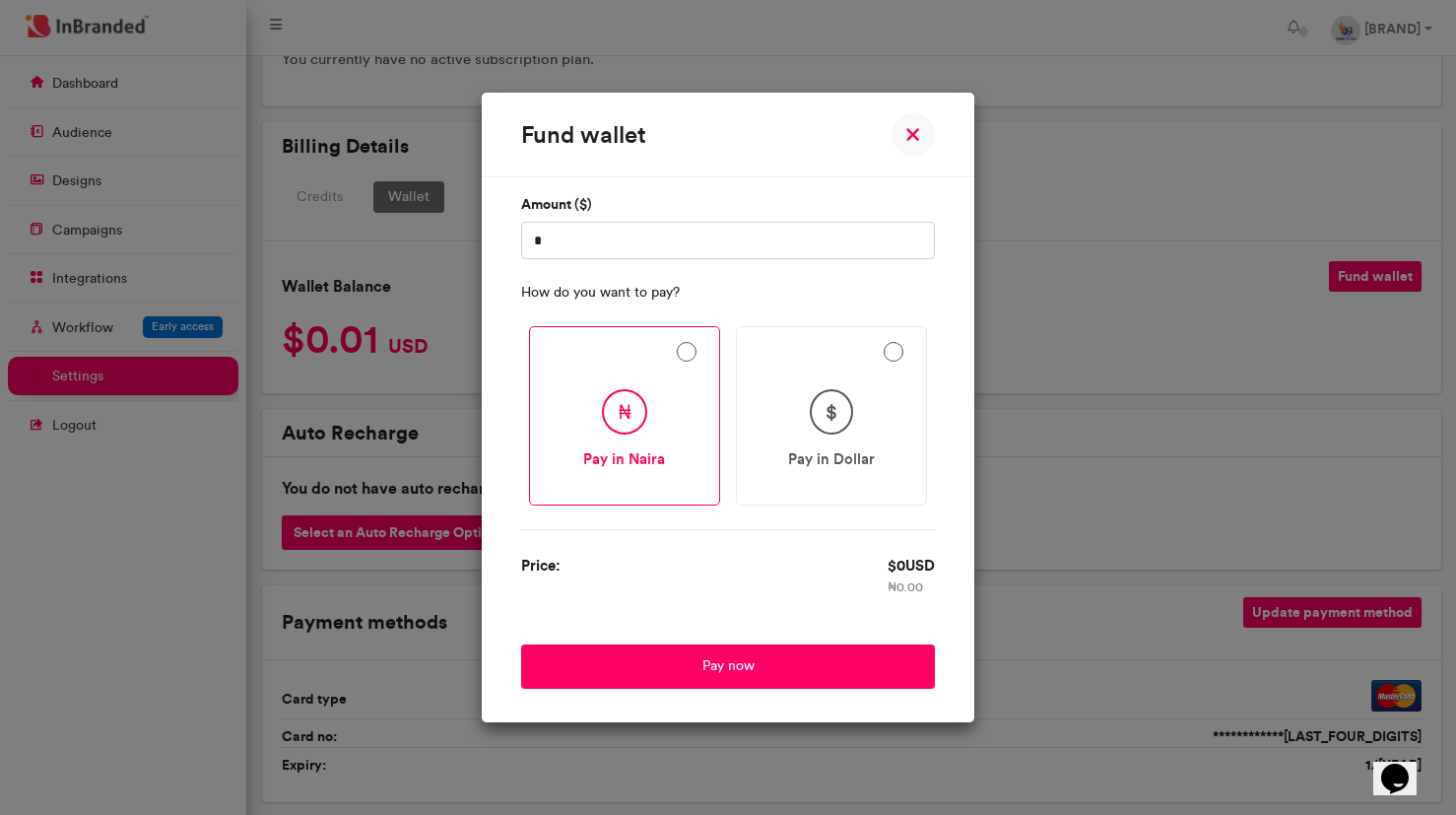 click at bounding box center [912, 134] 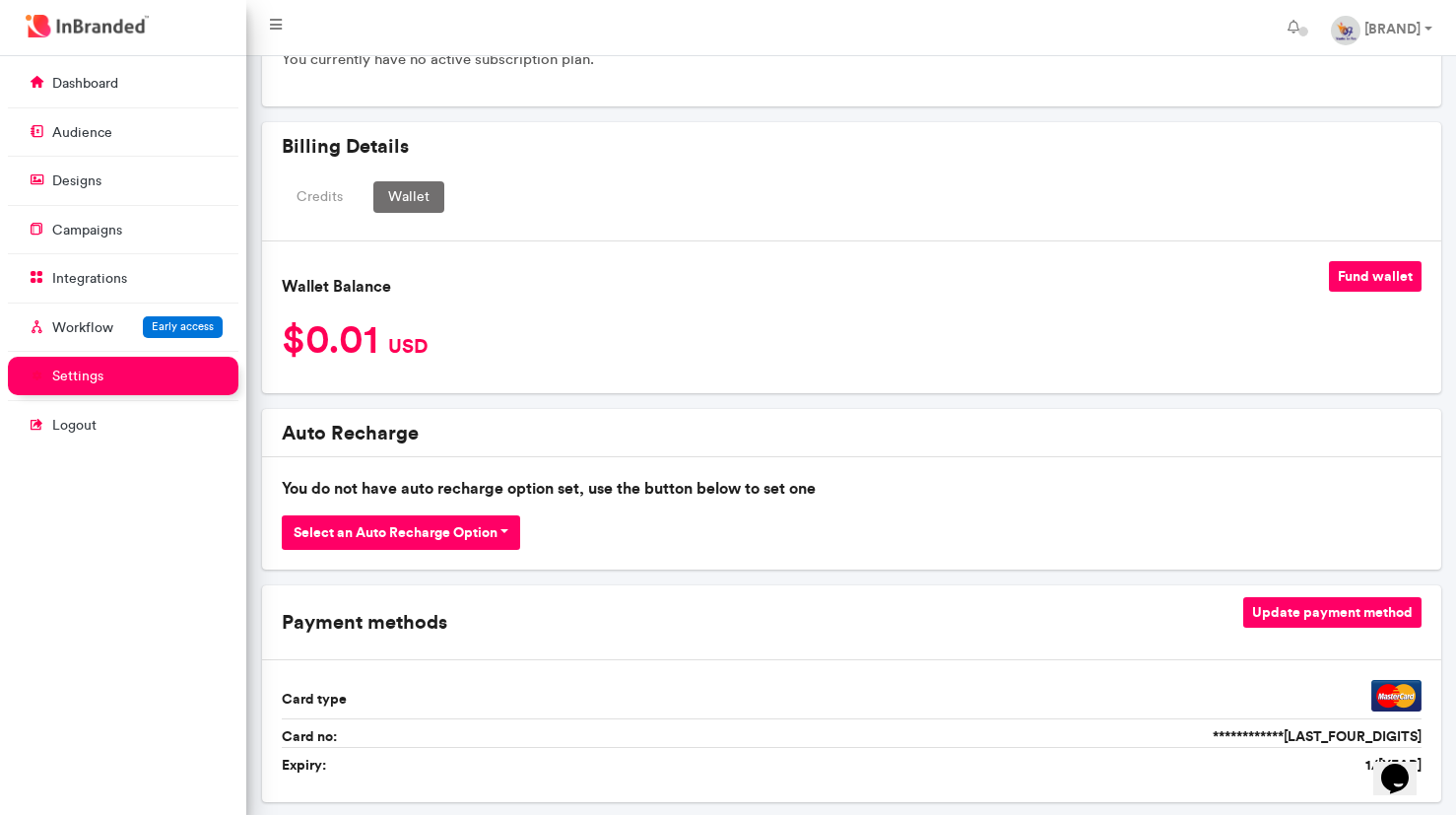 click on "dashboard audience designs campaigns integrations Workflow Early access settings logout" at bounding box center [123, 255] 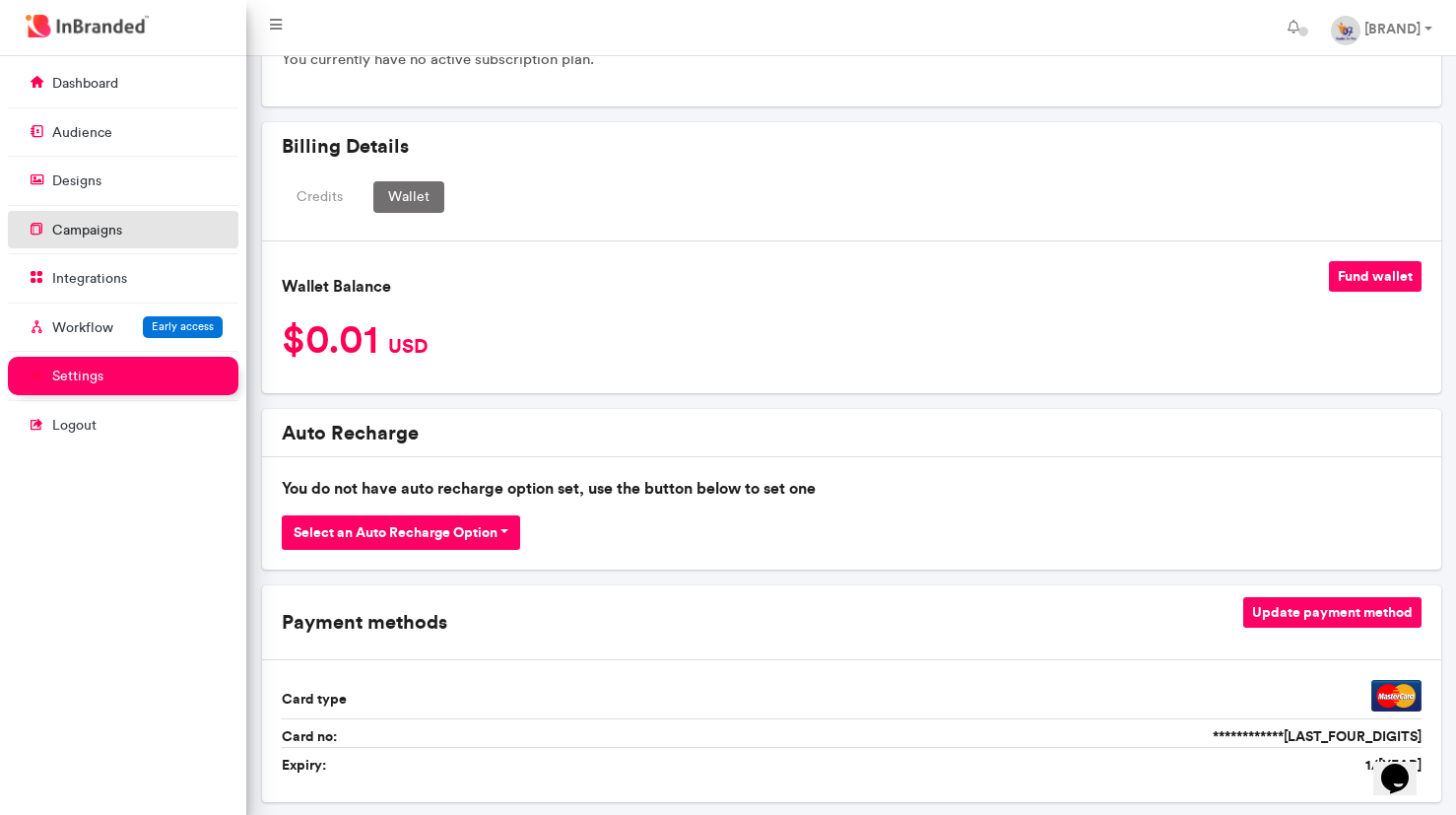 click on "campaigns" at bounding box center [87, 231] 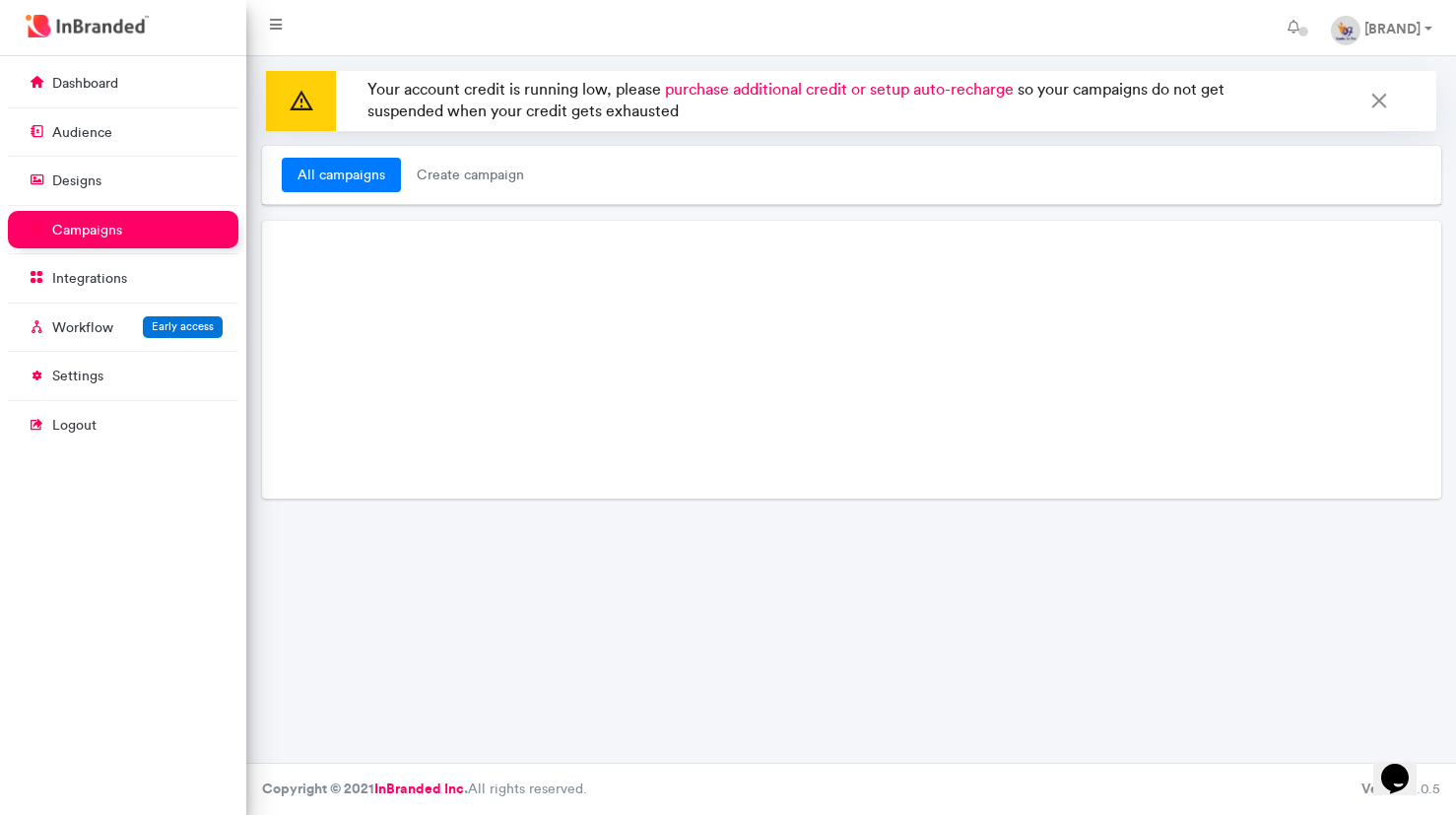 scroll, scrollTop: 0, scrollLeft: 0, axis: both 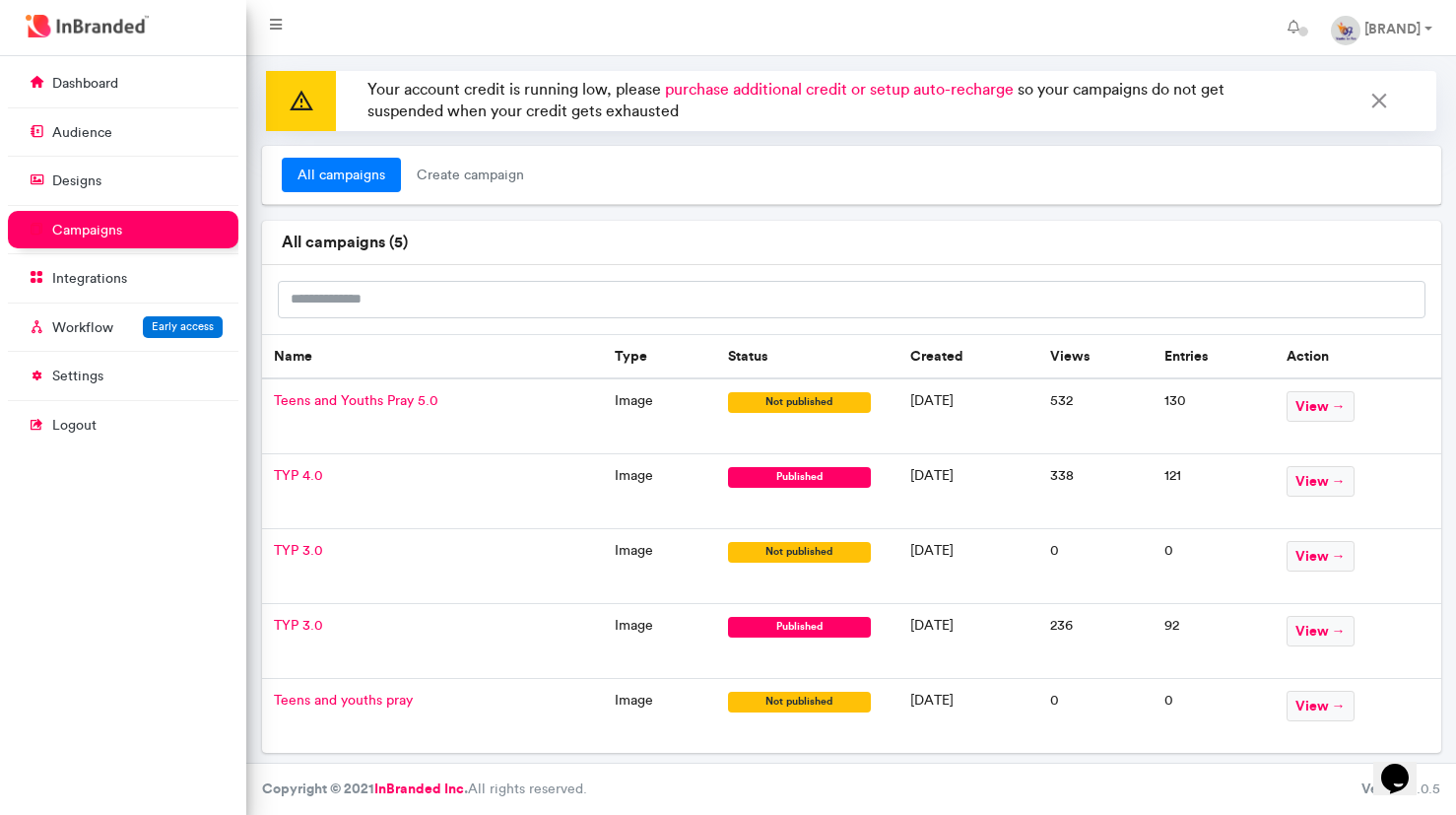 click on "TYP 4.0" at bounding box center (298, 475) 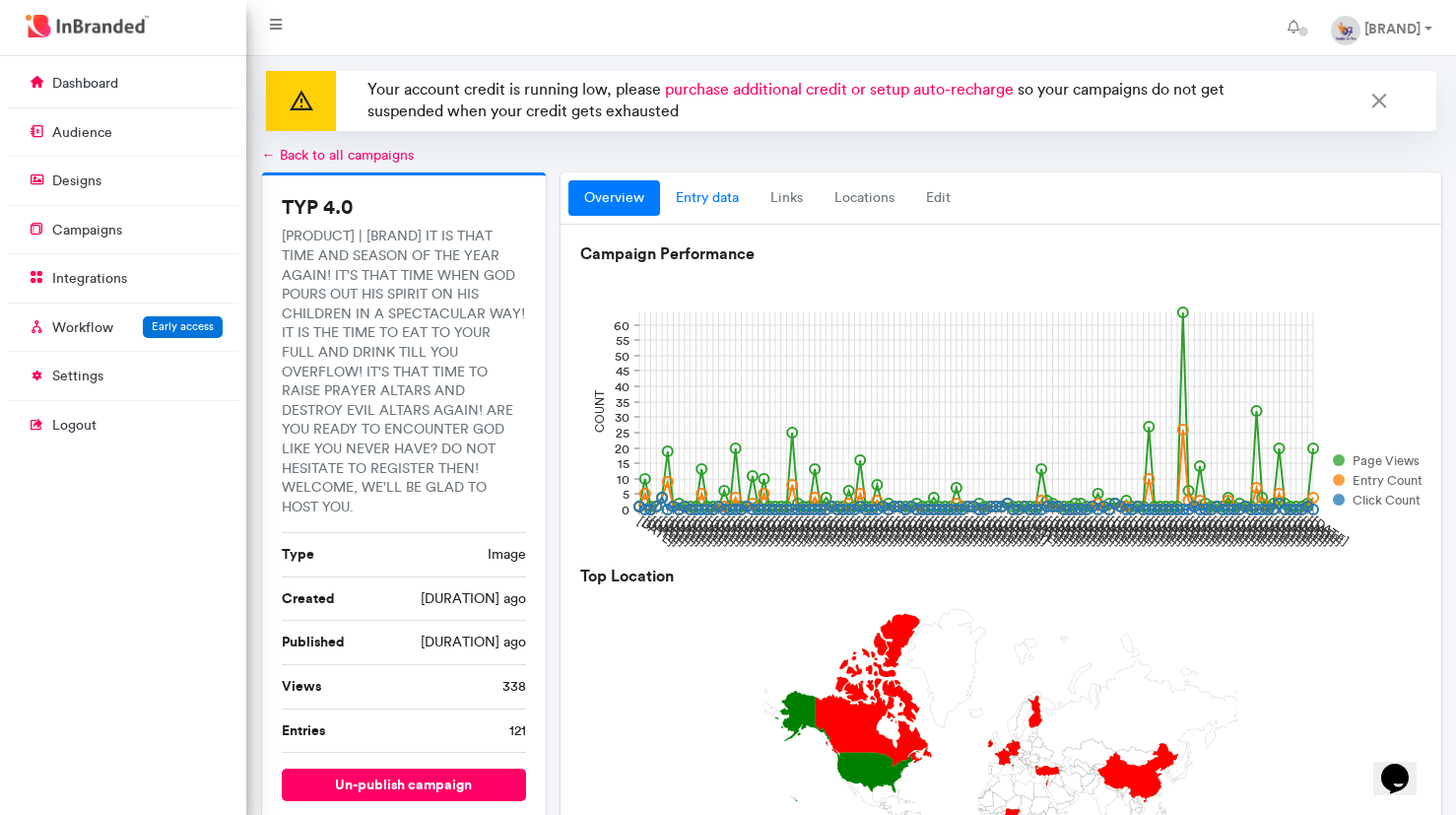 click on "entry data" at bounding box center [707, 198] 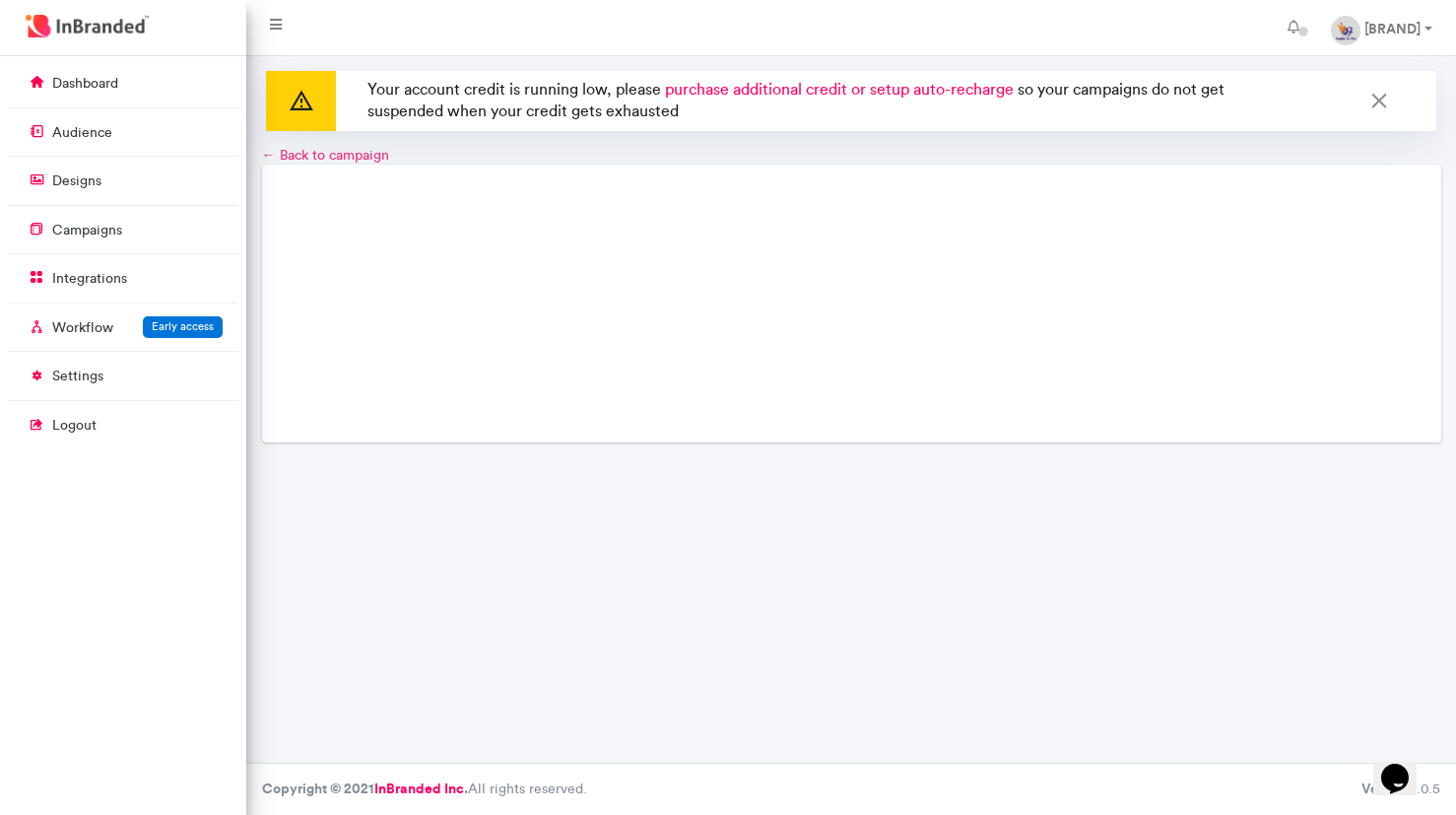click on "← Back to campaign" at bounding box center (325, 155) 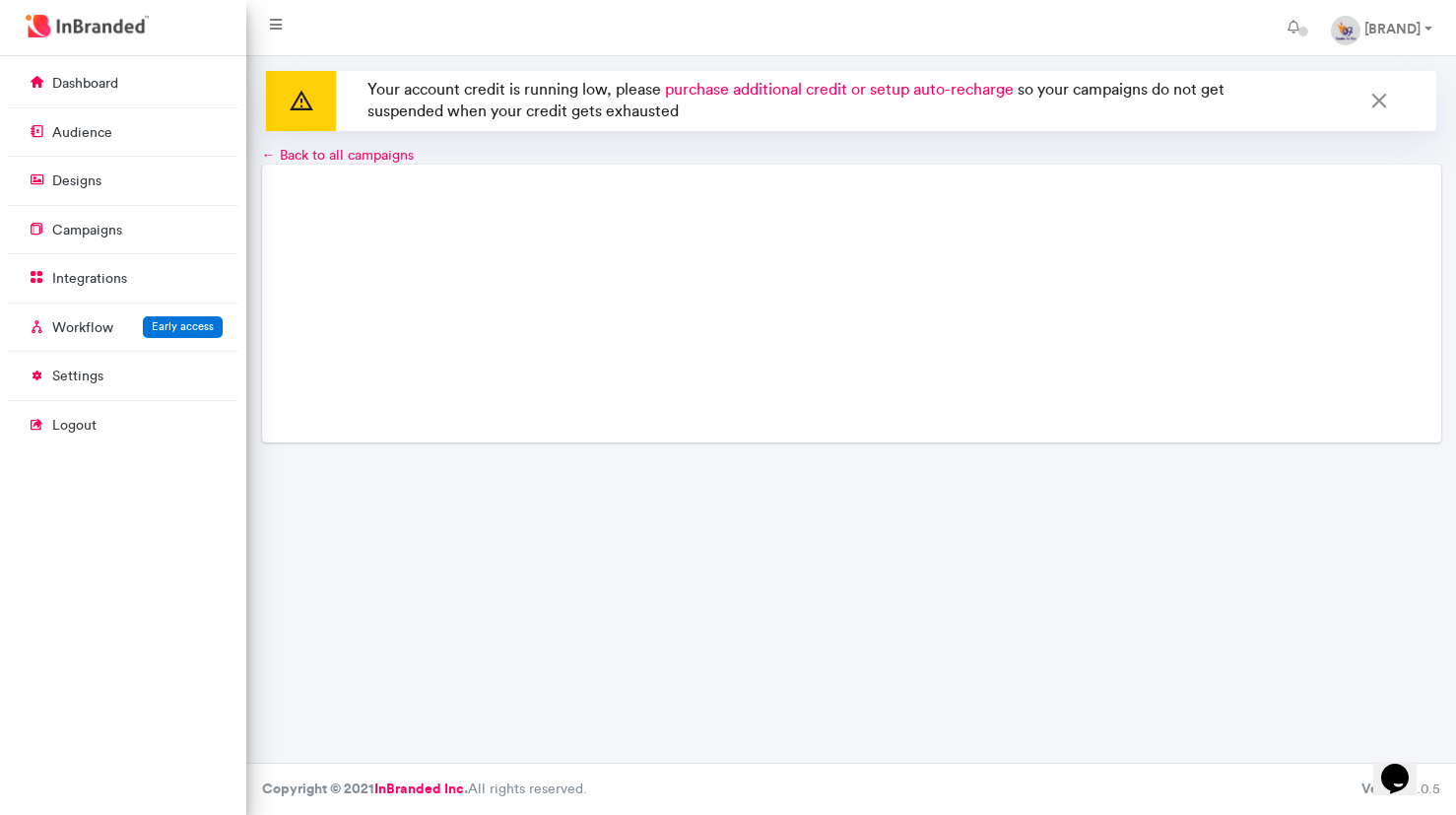 click on "← Back to all campaigns" at bounding box center (338, 155) 